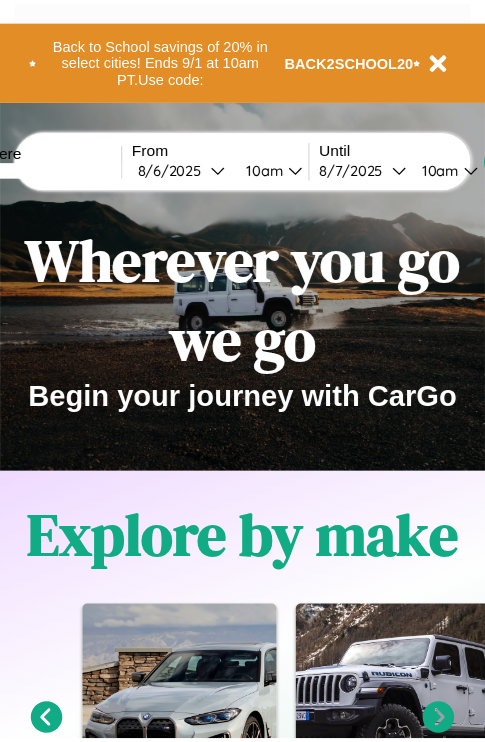 scroll, scrollTop: 0, scrollLeft: 0, axis: both 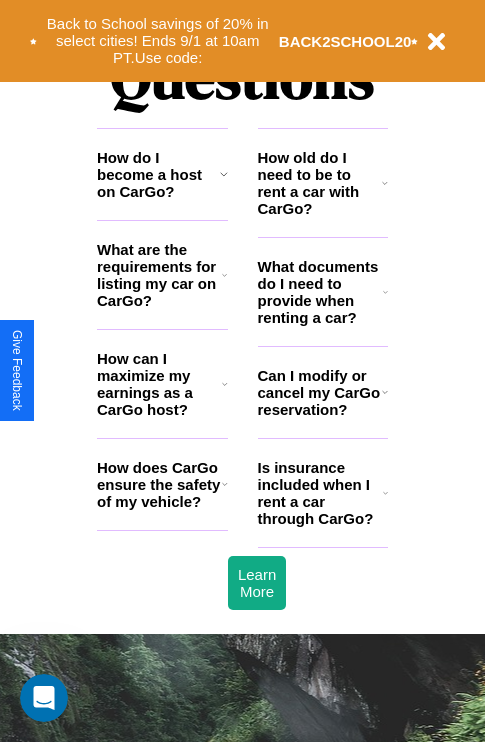 click 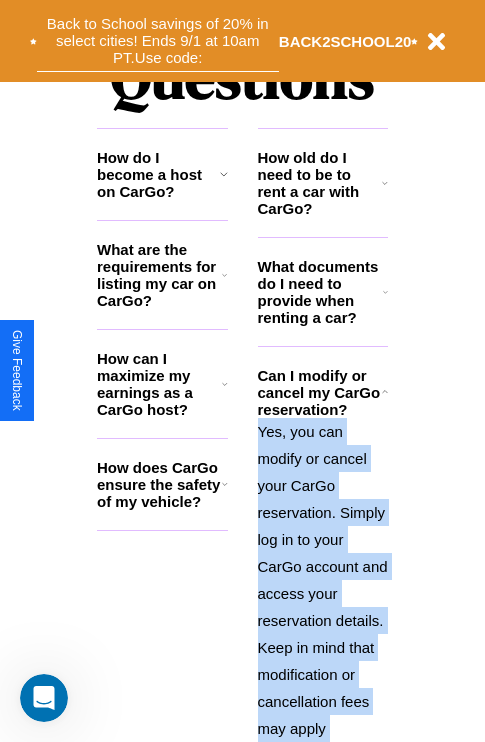 click on "Back to School savings of 20% in select cities! Ends 9/1 at 10am PT.  Use code:" at bounding box center [158, 41] 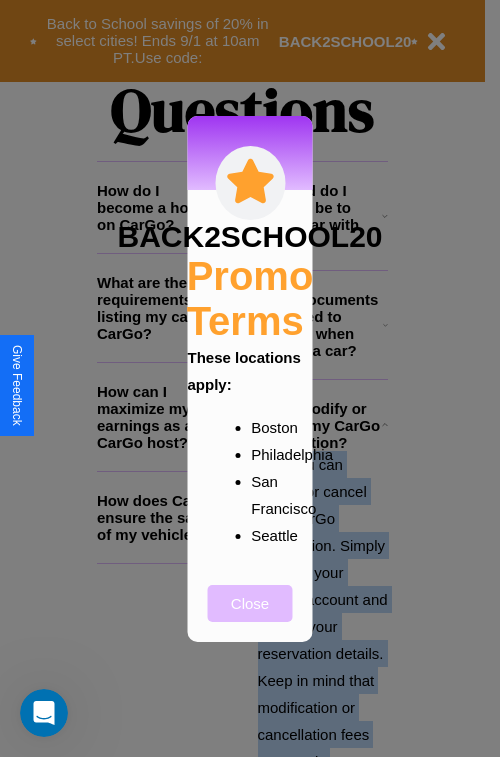 click on "Close" at bounding box center [250, 603] 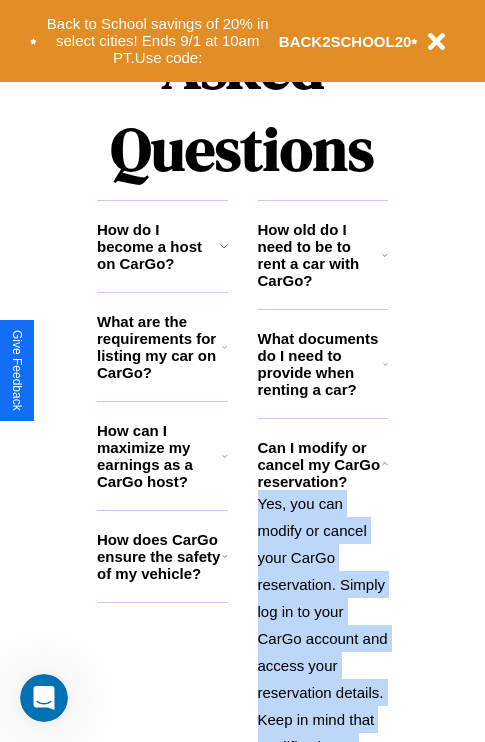 scroll, scrollTop: 817, scrollLeft: 0, axis: vertical 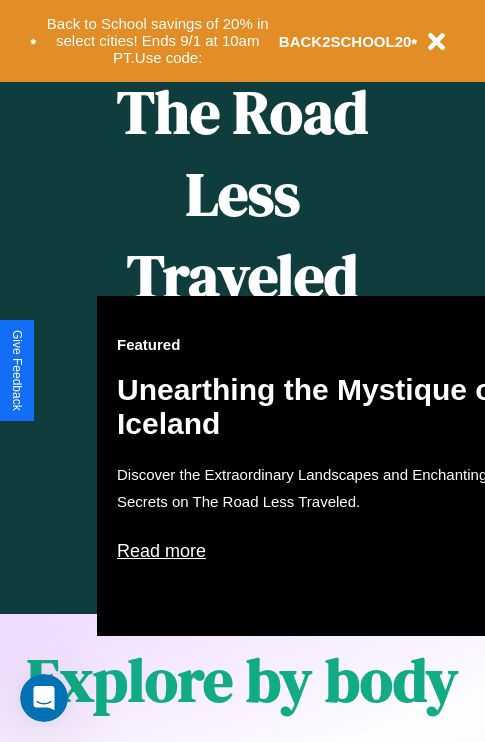 click on "Featured Unearthing the Mystique of Iceland Discover the Extraordinary Landscapes and Enchanting Secrets on The Road Less Traveled. Read more" at bounding box center (317, 466) 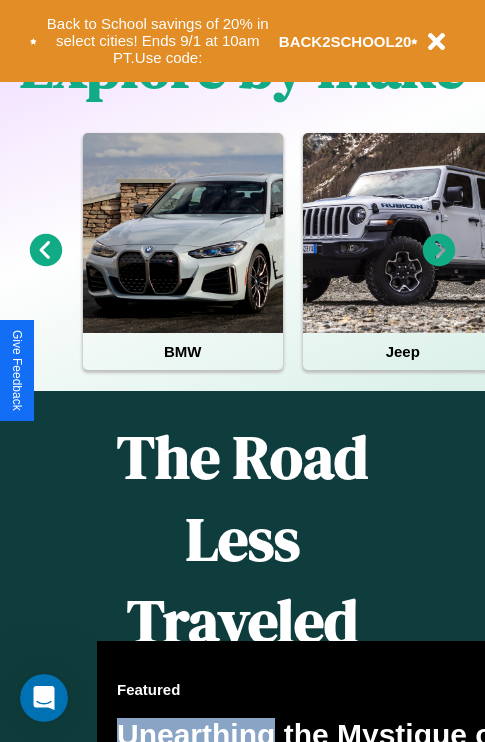 scroll, scrollTop: 0, scrollLeft: 0, axis: both 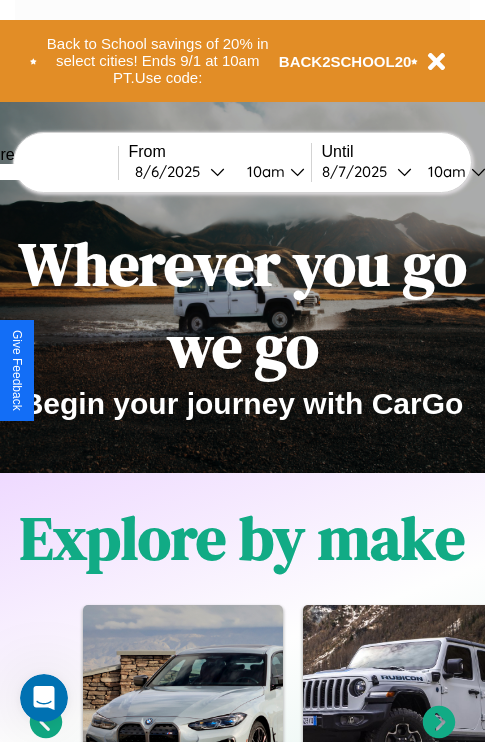 click at bounding box center [43, 172] 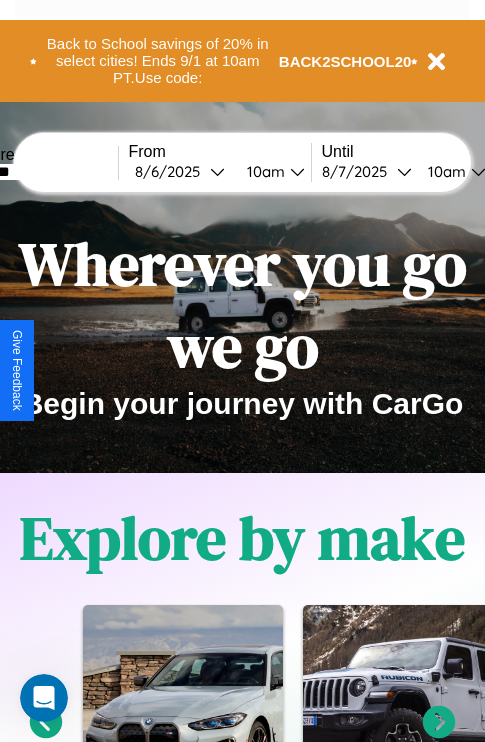 type on "*******" 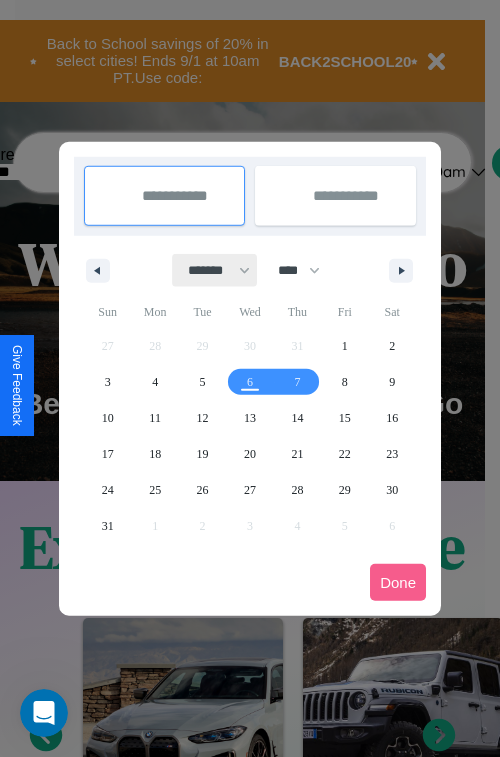 click on "******* ******** ***** ***** *** **** **** ****** ********* ******* ******** ********" at bounding box center (215, 270) 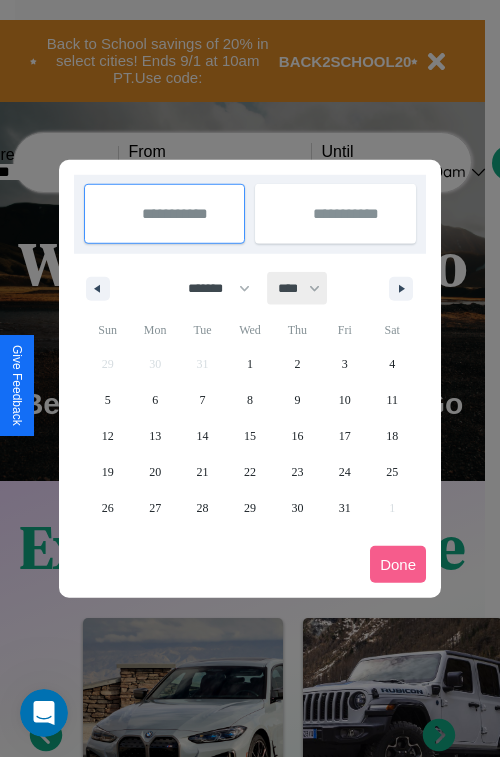 click on "**** **** **** **** **** **** **** **** **** **** **** **** **** **** **** **** **** **** **** **** **** **** **** **** **** **** **** **** **** **** **** **** **** **** **** **** **** **** **** **** **** **** **** **** **** **** **** **** **** **** **** **** **** **** **** **** **** **** **** **** **** **** **** **** **** **** **** **** **** **** **** **** **** **** **** **** **** **** **** **** **** **** **** **** **** **** **** **** **** **** **** **** **** **** **** **** **** **** **** **** **** **** **** **** **** **** **** **** **** **** **** **** **** **** **** **** **** **** **** **** ****" at bounding box center (298, 288) 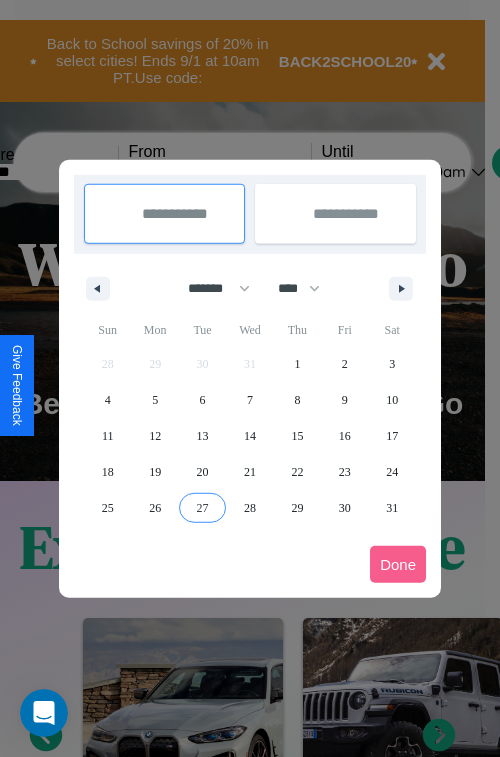click on "27" at bounding box center (203, 508) 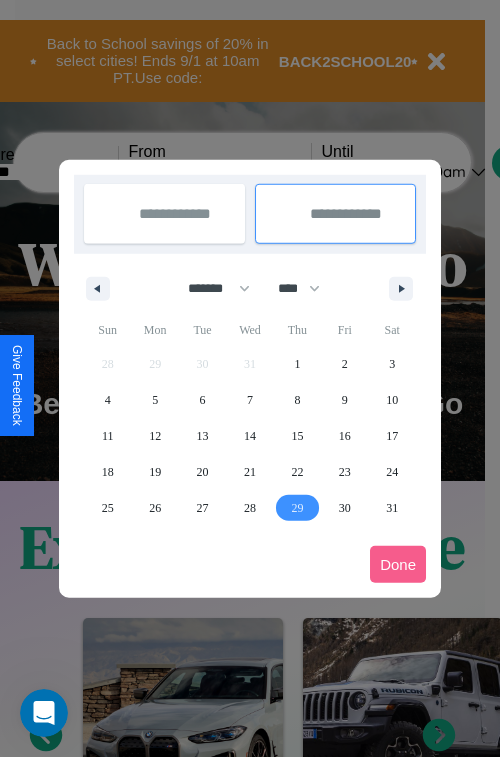 click on "29" at bounding box center [297, 508] 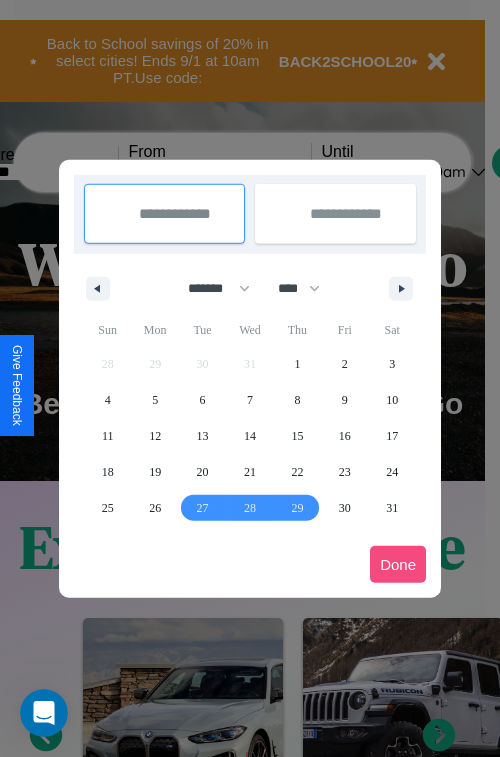 click on "Done" at bounding box center (398, 564) 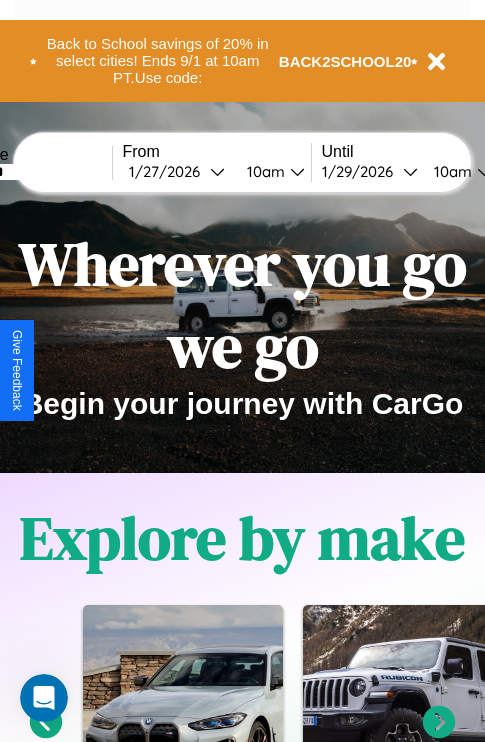 click on "10am" at bounding box center [263, 171] 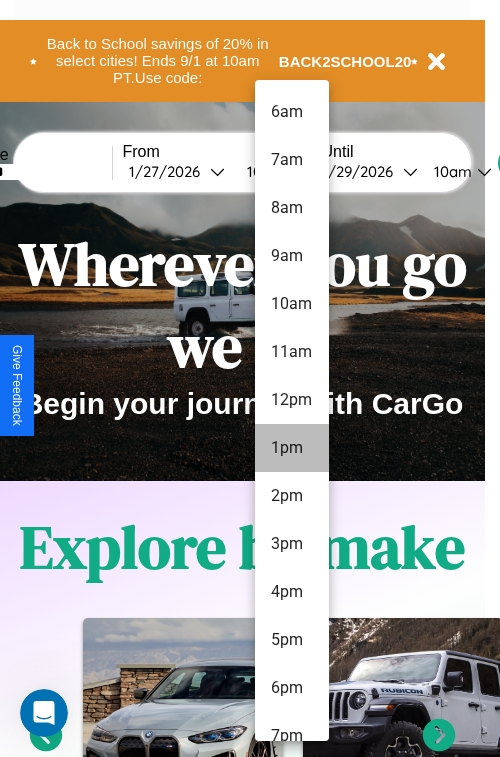 click on "1pm" at bounding box center [292, 448] 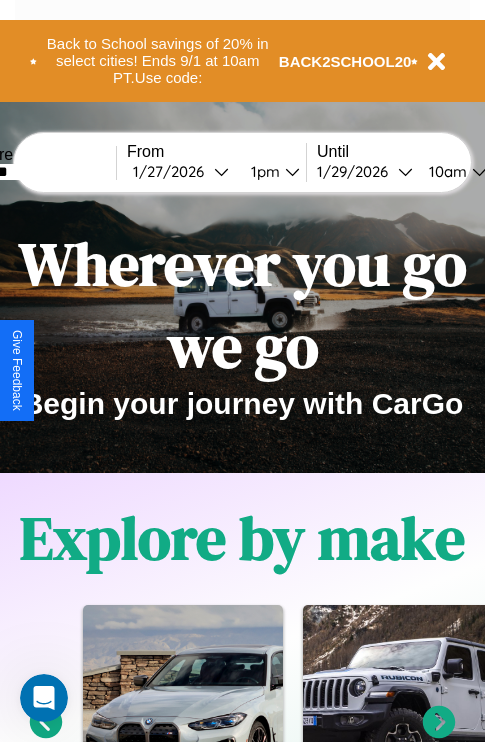 scroll, scrollTop: 0, scrollLeft: 69, axis: horizontal 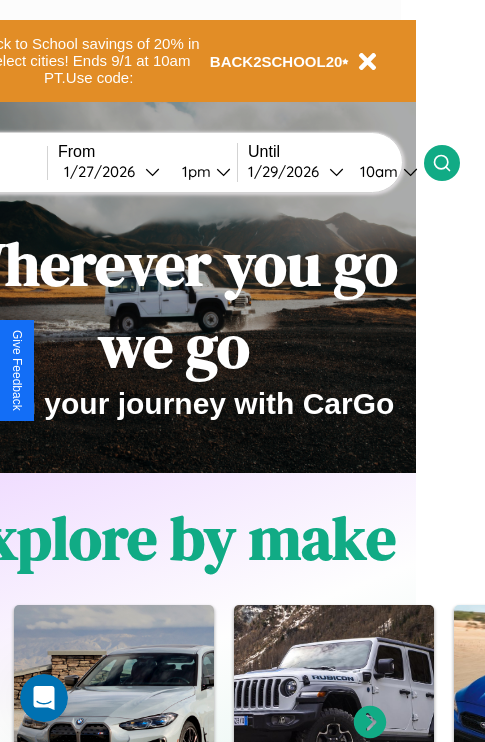 click 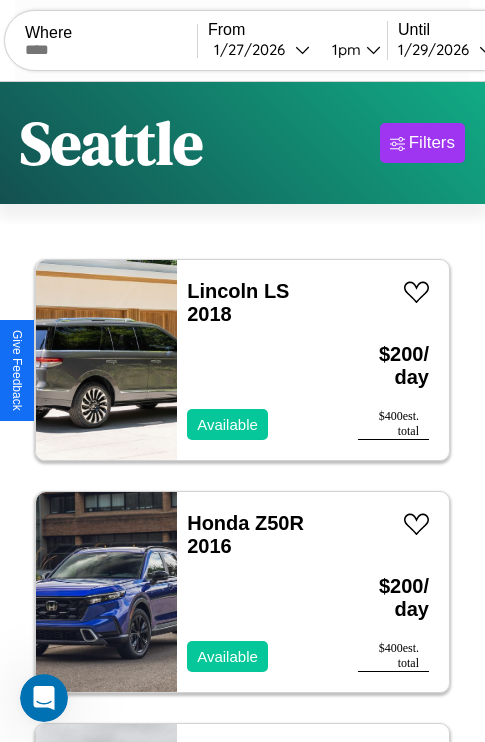 scroll, scrollTop: 95, scrollLeft: 0, axis: vertical 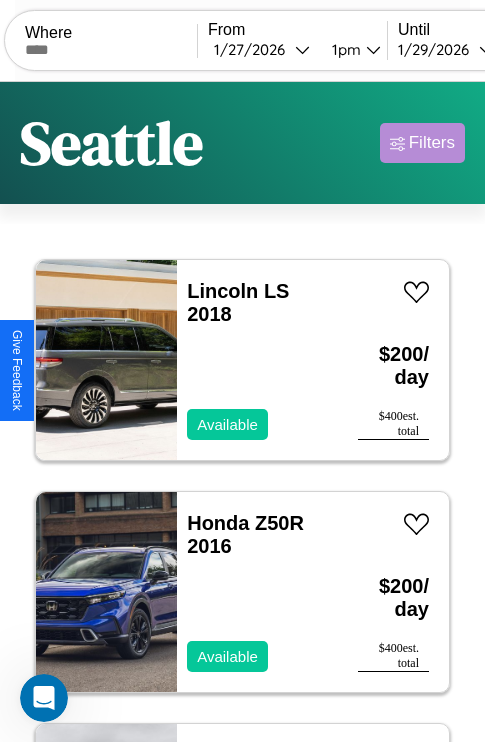 click on "Filters" at bounding box center (432, 143) 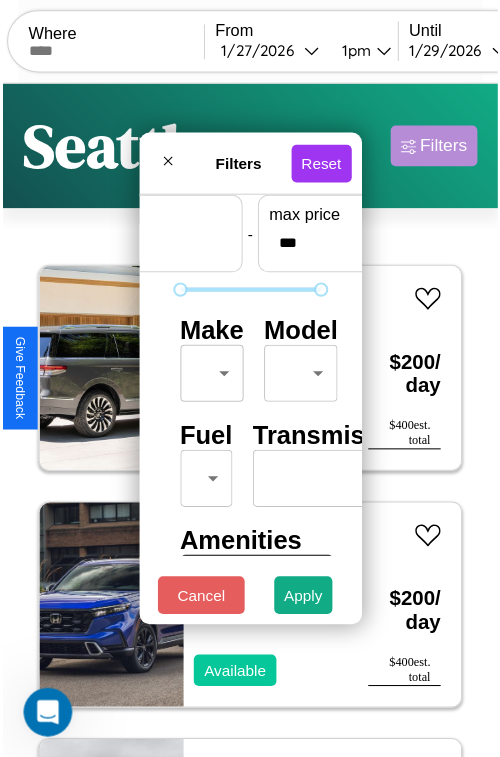 scroll, scrollTop: 59, scrollLeft: 0, axis: vertical 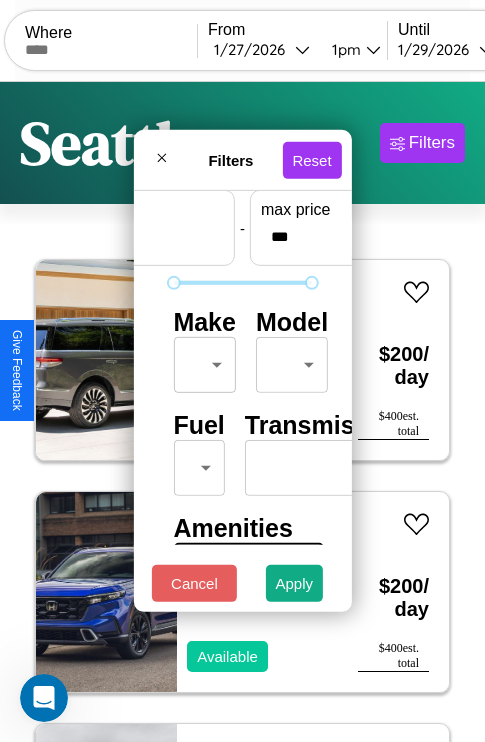 click on "CarGo Where From [DATE] [TIME] Until [DATE] [TIME] Become a Host Login Sign Up [CITY] Filters 54  cars in this area These cars can be picked up in this city. Lincoln   LS   2018 Available $ 200  / day $ 400  est. total Honda   Z50R   2016 Available $ 200  / day $ 400  est. total Kia   Telluride   2020 Available $ 150  / day $ 300  est. total Hyundai   Veloster N   2023 Unavailable $ 150  / day $ 300  est. total Toyota   Cressida   2014 Available $ 90  / day $ 180  est. total Chrysler   LASER   2018 Available $ 80  / day $ 160  est. total Subaru   GL-10   2022 Available $ 70  / day $ 140  est. total GMC   WIS   2018 Available $ 110  / day $ 220  est. total Lincoln   LS   2019 Unavailable $ 60  / day $ 120  est. total Maserati   Spyder   2022 Available $ 90  / day $ 180  est. total Hyundai   Pony   2020 Available $ 120  / day $ 240  est. total Mazda   CX-70   2014 Available $ 100  / day $ 200  est. total Acura   TLX   2018 Available $ 120  / day $ 240  est. total Volvo   B9TL   2017 Unavailable $ 100" at bounding box center [242, 412] 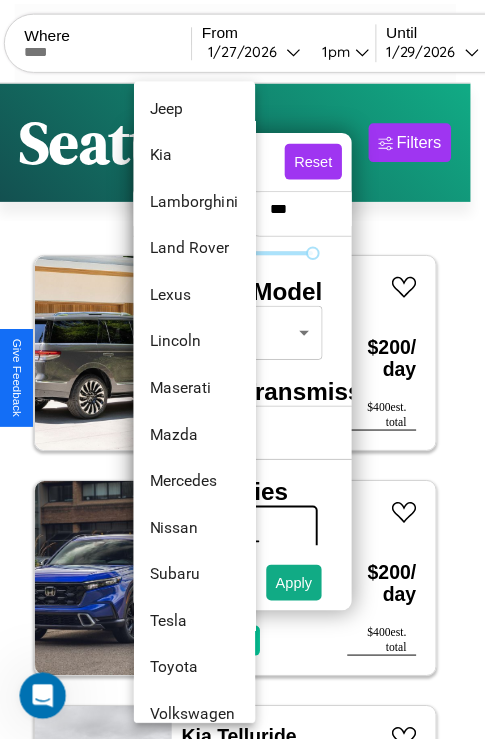scroll, scrollTop: 1083, scrollLeft: 0, axis: vertical 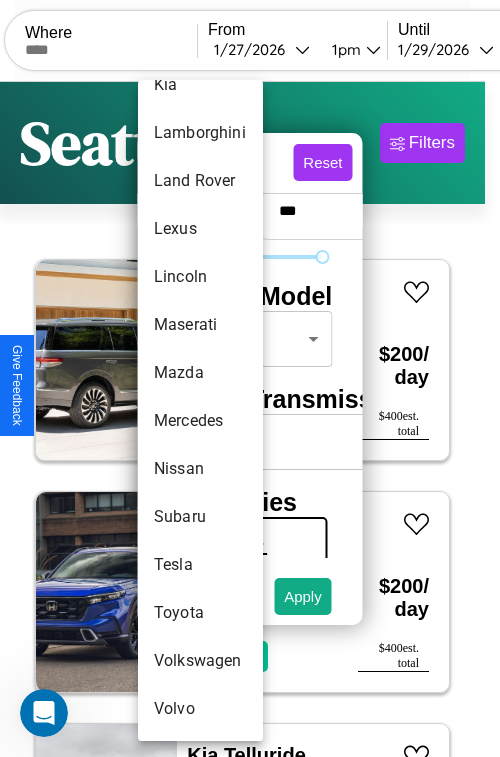 click on "Nissan" at bounding box center (200, 469) 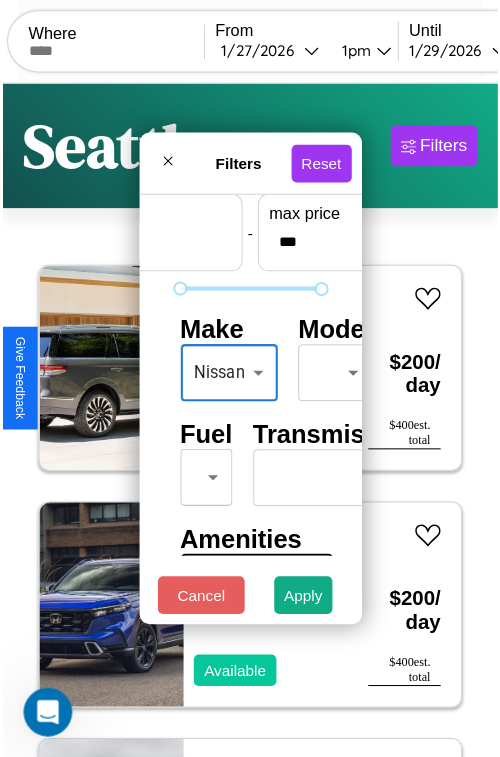 scroll, scrollTop: 59, scrollLeft: 18, axis: both 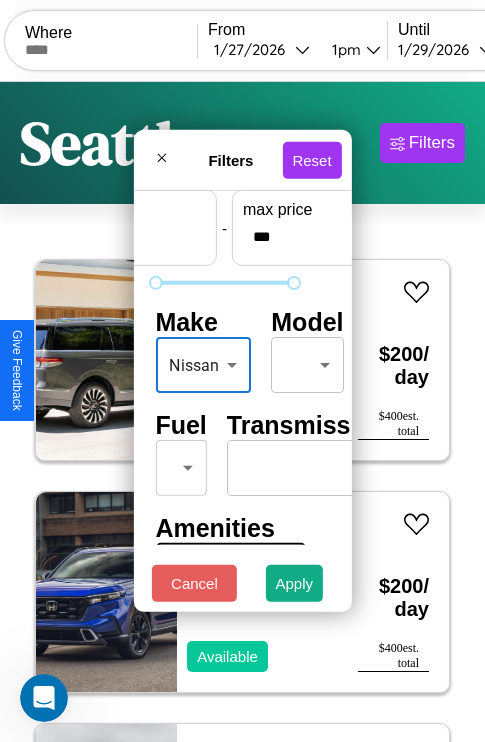 click on "CarGo Where From [DATE] [TIME] Until [DATE] [TIME] Become a Host Login Sign Up [CITY] Filters 54  cars in this area These cars can be picked up in this city. Lincoln   LS   2018 Available $ 200  / day $ 400  est. total Honda   Z50R   2016 Available $ 200  / day $ 400  est. total Kia   Telluride   2020 Available $ 150  / day $ 300  est. total Hyundai   Veloster N   2023 Unavailable $ 150  / day $ 300  est. total Toyota   Cressida   2014 Available $ 90  / day $ 180  est. total Chrysler   LASER   2018 Available $ 80  / day $ 160  est. total Subaru   GL-10   2022 Available $ 70  / day $ 140  est. total GMC   WIS   2018 Available $ 110  / day $ 220  est. total Lincoln   LS   2019 Unavailable $ 60  / day $ 120  est. total Maserati   Spyder   2022 Available $ 90  / day $ 180  est. total Hyundai   Pony   2020 Available $ 120  / day $ 240  est. total Mazda   CX-70   2014 Available $ 100  / day $ 200  est. total Acura   TLX   2018 Available $ 120  / day $ 240  est. total Volvo   B9TL   2017 Unavailable $ 100" at bounding box center [242, 412] 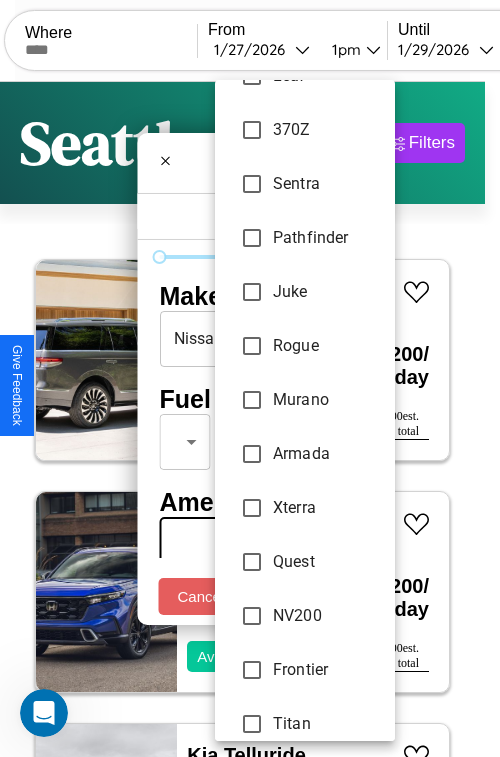 scroll, scrollTop: 347, scrollLeft: 0, axis: vertical 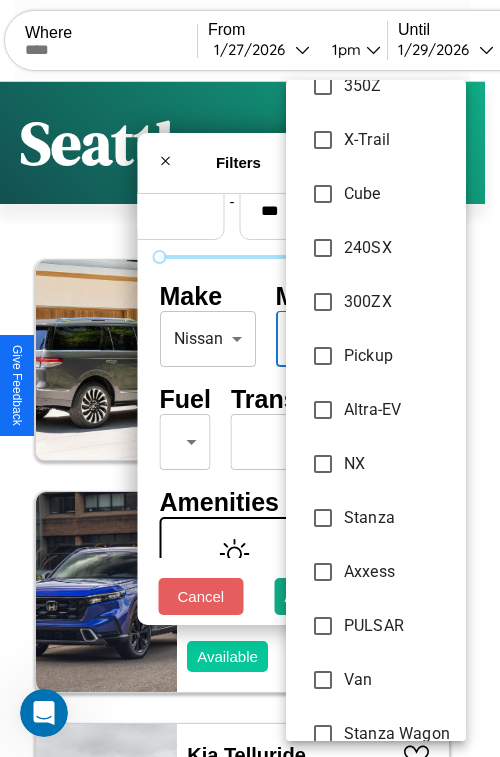 type on "**********" 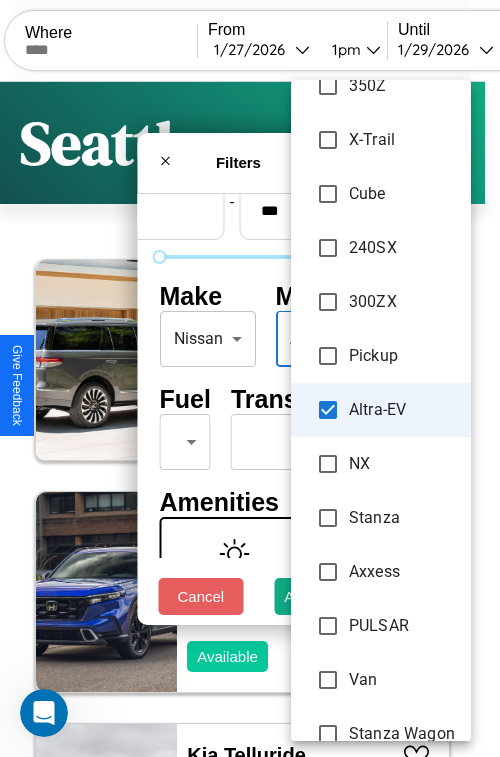 click at bounding box center [250, 378] 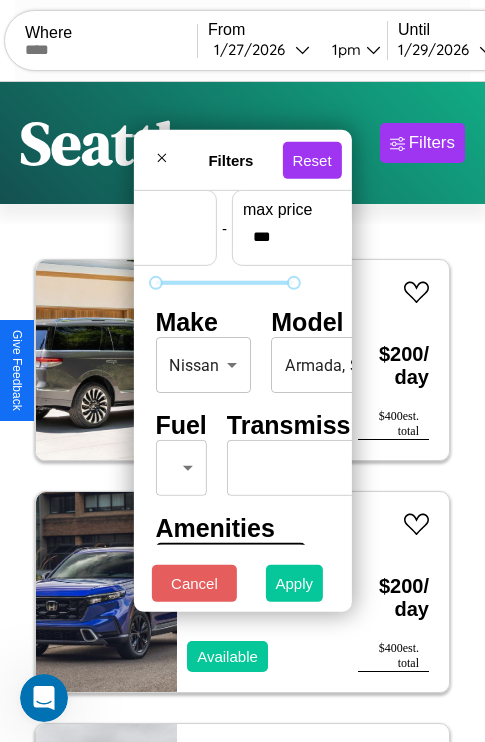 click on "Apply" at bounding box center [295, 583] 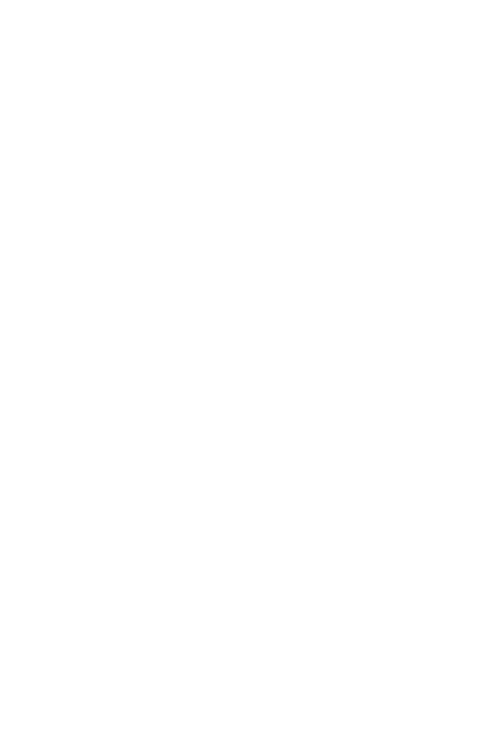 scroll, scrollTop: 0, scrollLeft: 0, axis: both 